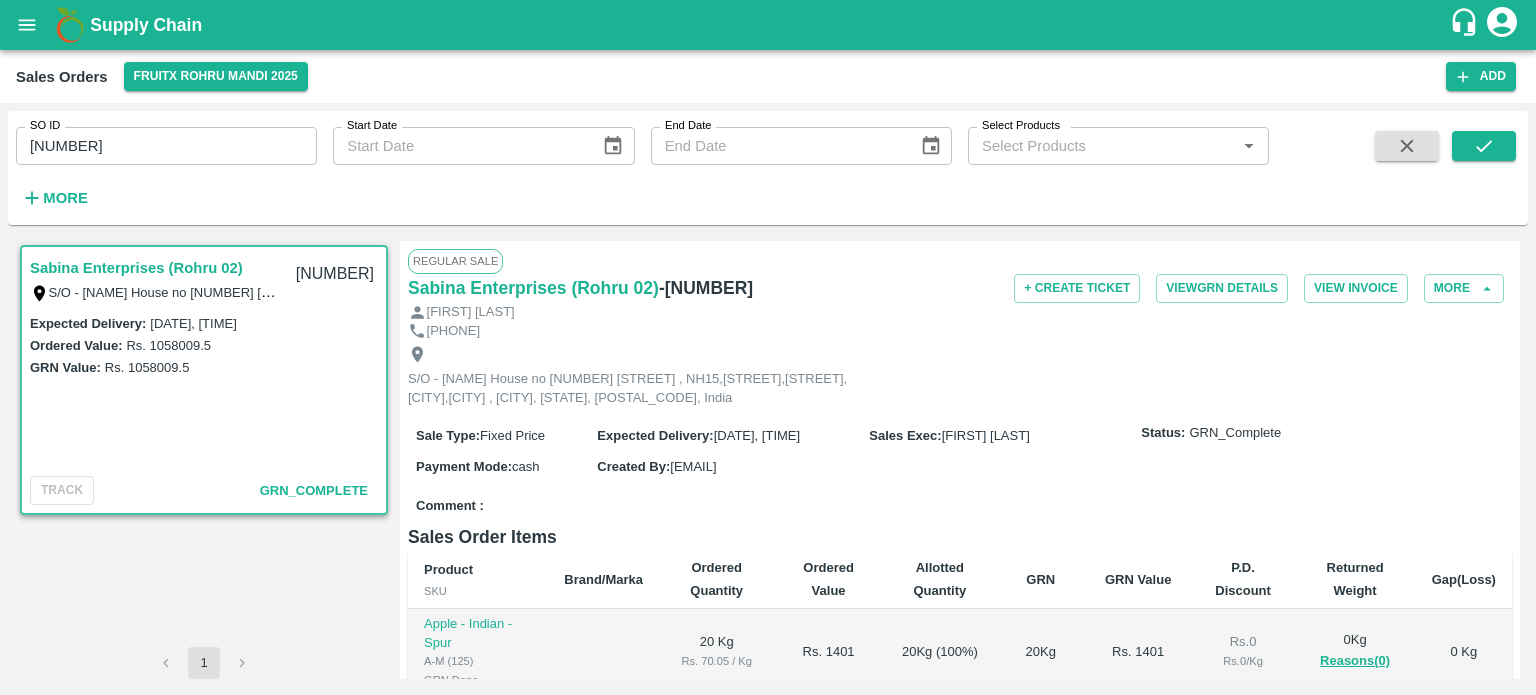 scroll, scrollTop: 0, scrollLeft: 0, axis: both 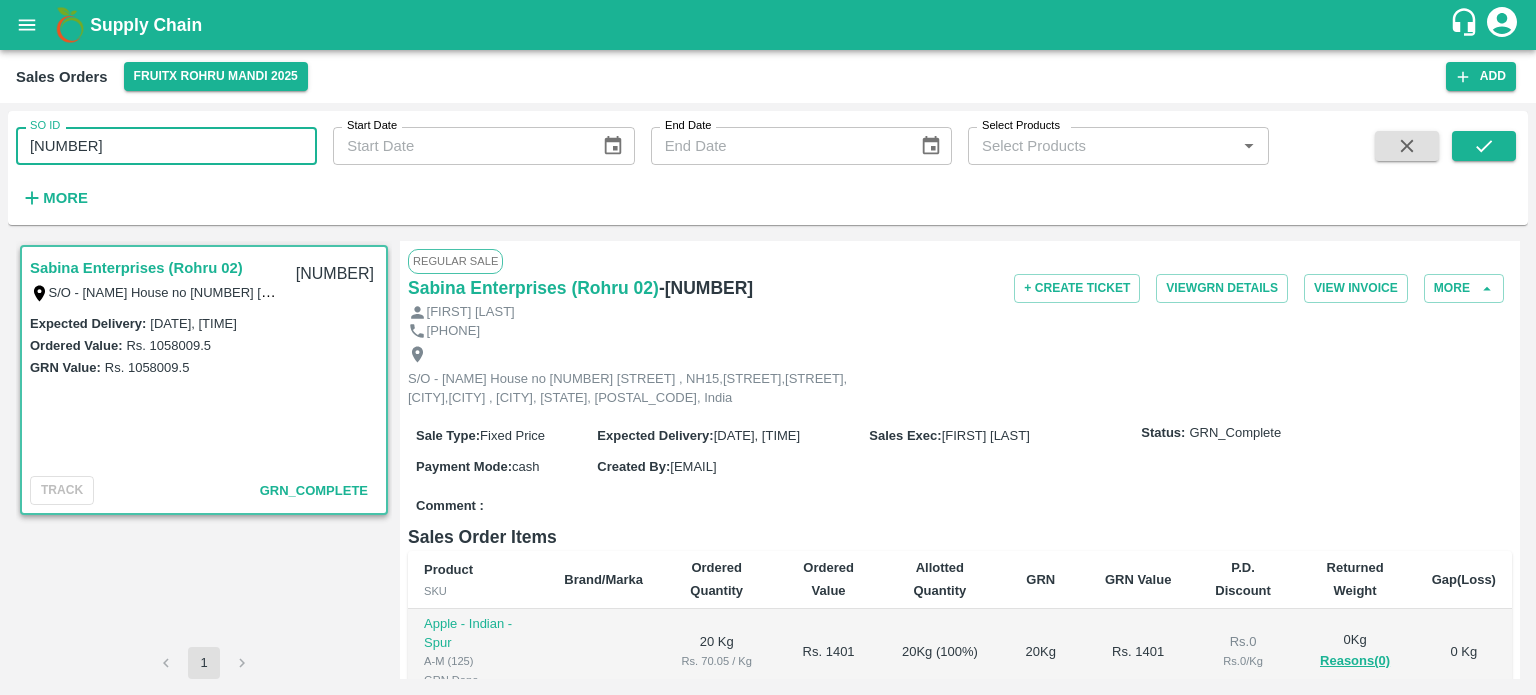 paste 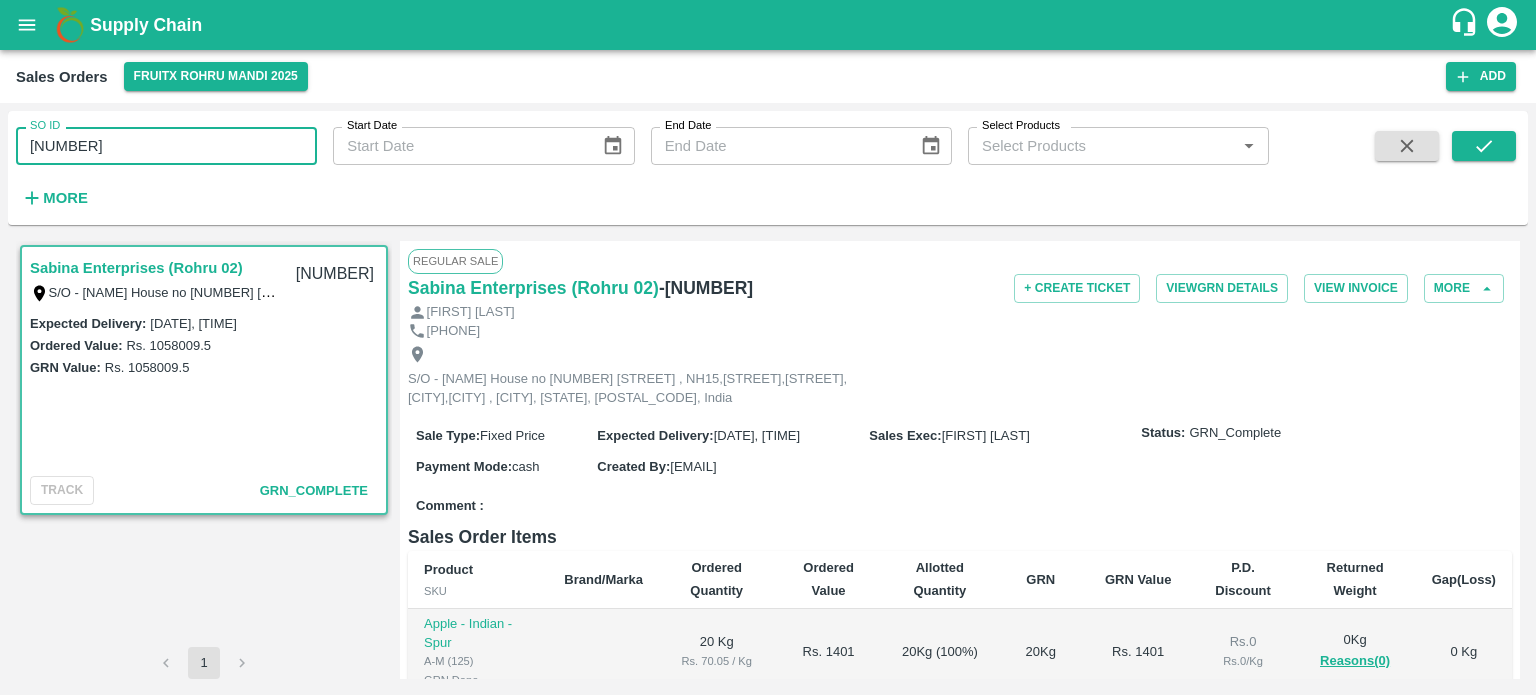 drag, startPoint x: 1512, startPoint y: 155, endPoint x: 907, endPoint y: 185, distance: 605.74335 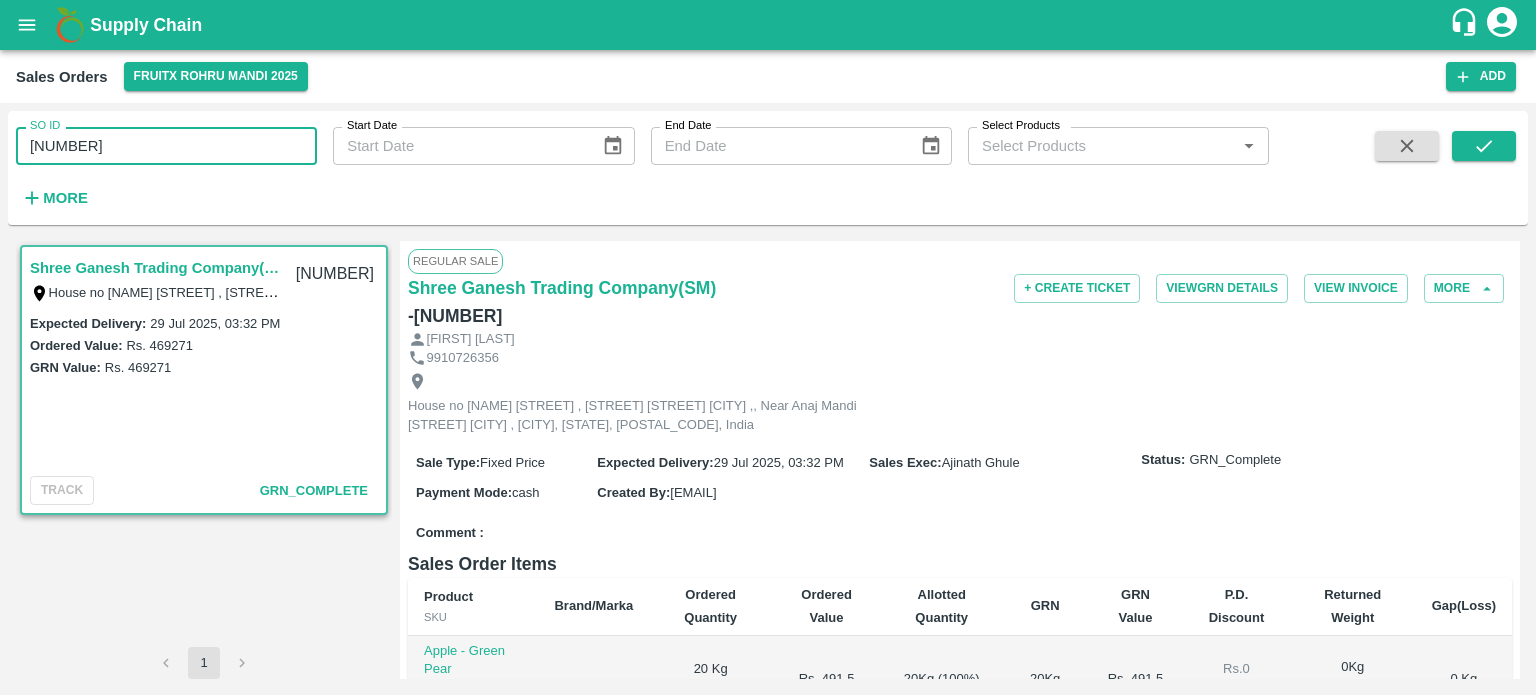 drag, startPoint x: 52, startPoint y: 142, endPoint x: 205, endPoint y: 159, distance: 153.94154 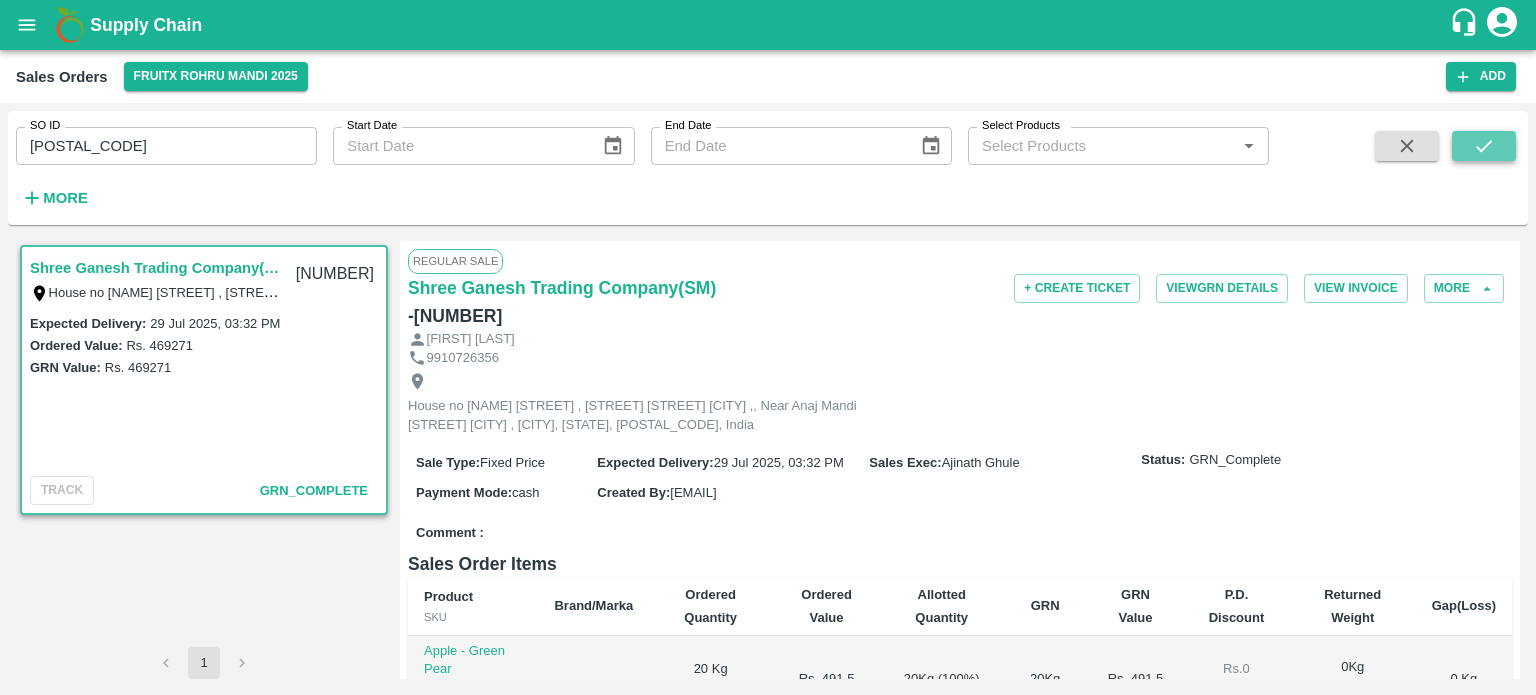 click at bounding box center [1484, 146] 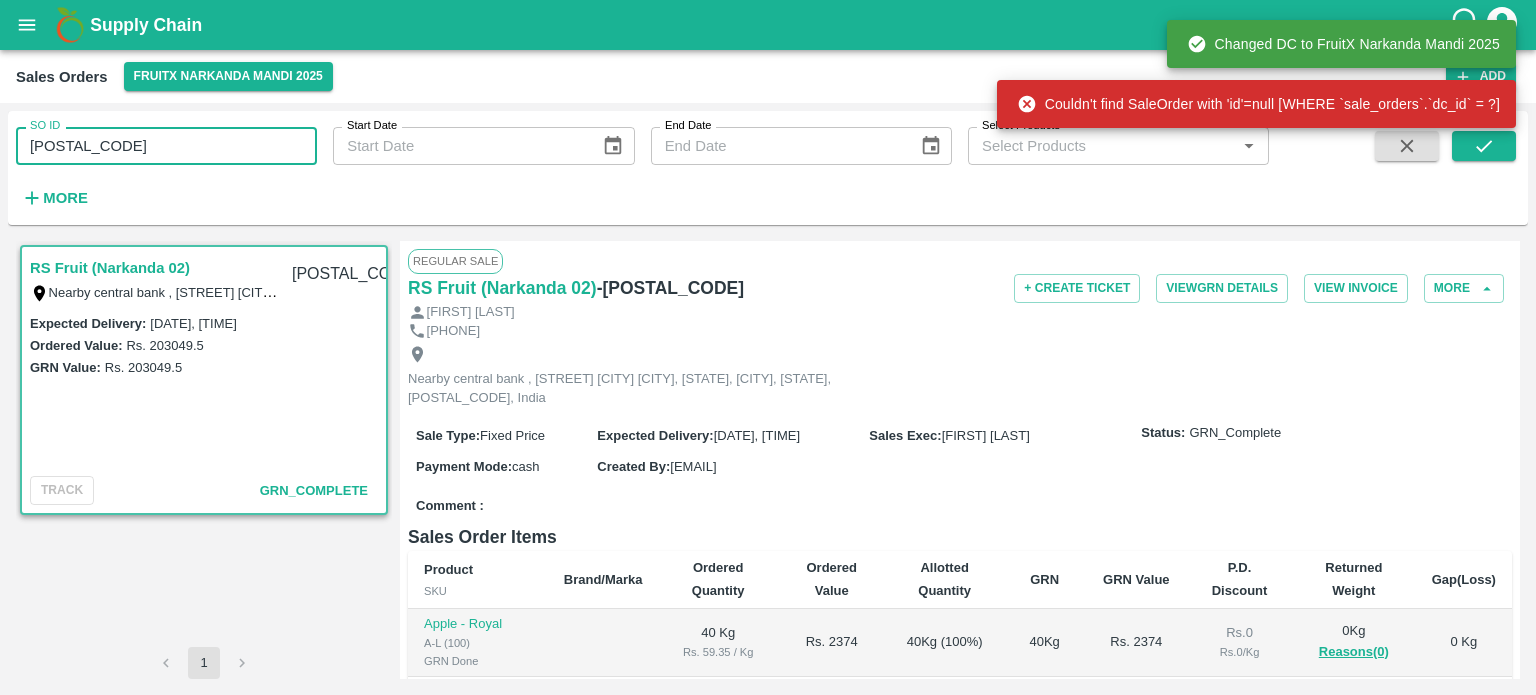 click on "SO ID [NUMBER] SO ID Start Date Start Date End Date End Date Select Products Select Products   * More RS Fruit (Narkanda 02) Nearby central bank , [STREET] [CITY] [CITY], [STATE], [CITY], [STATE], [POSTAL_CODE], India [POSTAL_CODE] Expected Delivery : [DATE], [TIME] Ordered Value: Rs.   [AMOUNT] GRN Value: Rs.   [AMOUNT] TRACK GRN_Complete 1 Regular Sale RS Fruit (Narkanda 02)   - [POSTAL_CODE] + Create Ticket View  GRN Details View Invoice More [FIRST] [LAST] [PHONE] Nearby central bank , [STREET] [CITY] [CITY], [STATE], [CITY], [STATE], [POSTAL_CODE], India Sale Type :  Fixed Price Expected Delivery :  [DATE], [TIME] Sales Exec :  [FIRST] [LAST] Status: GRN_Complete Payment Mode :  cash Created By :  [EMAIL] Comment : Sales Order Items Product SKU Brand/Marka Ordered Quantity Ordered Value Allotted Quantity GRN GRN Value P.D. Discount Returned Weight Gap(Loss) Apple - Royal A-L (100) GRN Done 40 Kg Rs. 59.35 / Kg Rs. 2374 40 100" at bounding box center [768, 399] 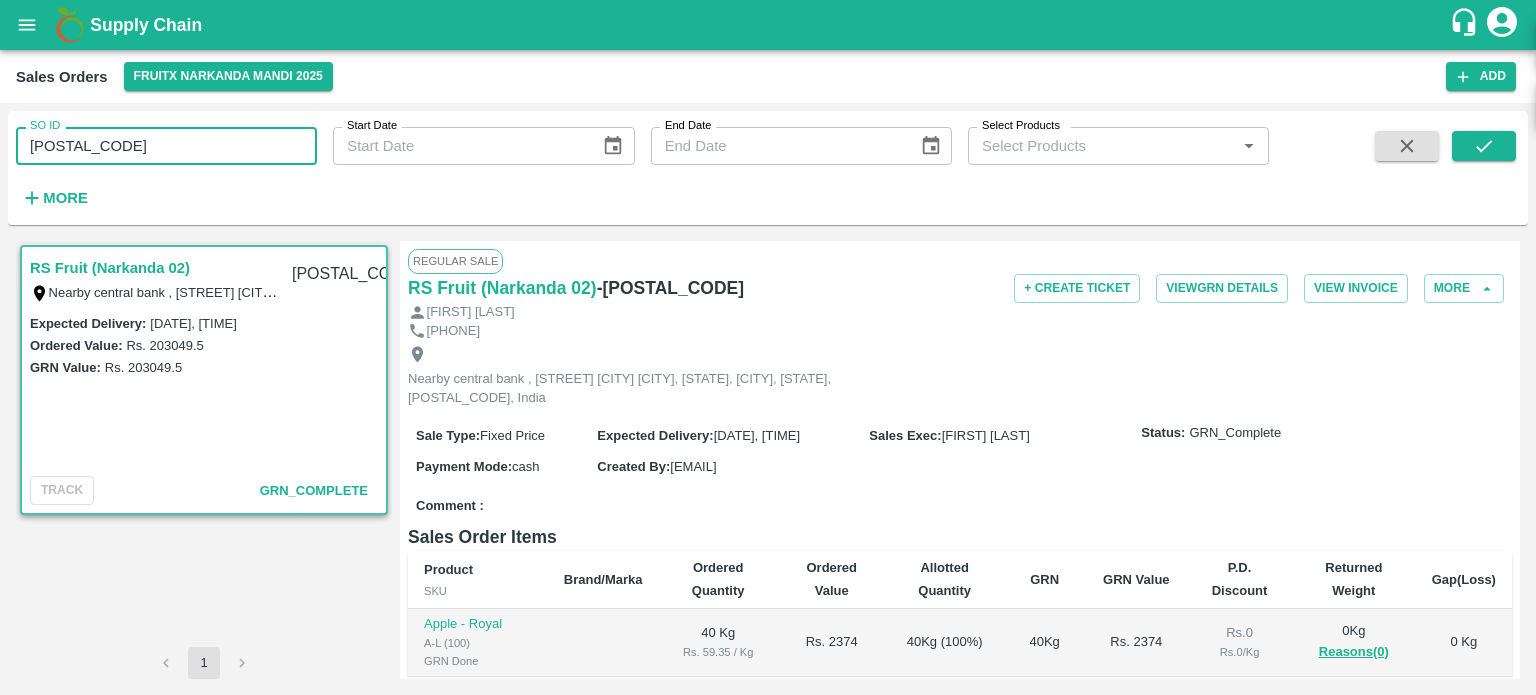 paste 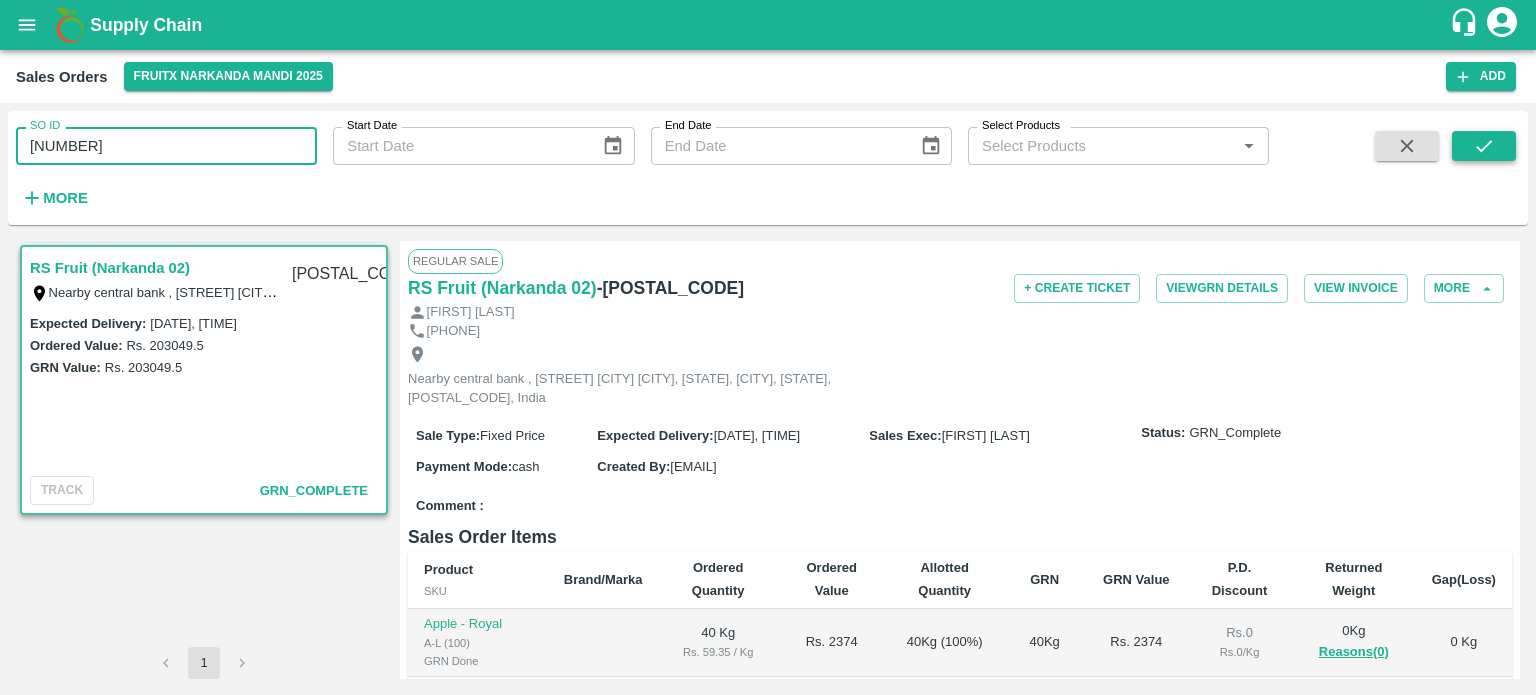type on "[NUMBER]" 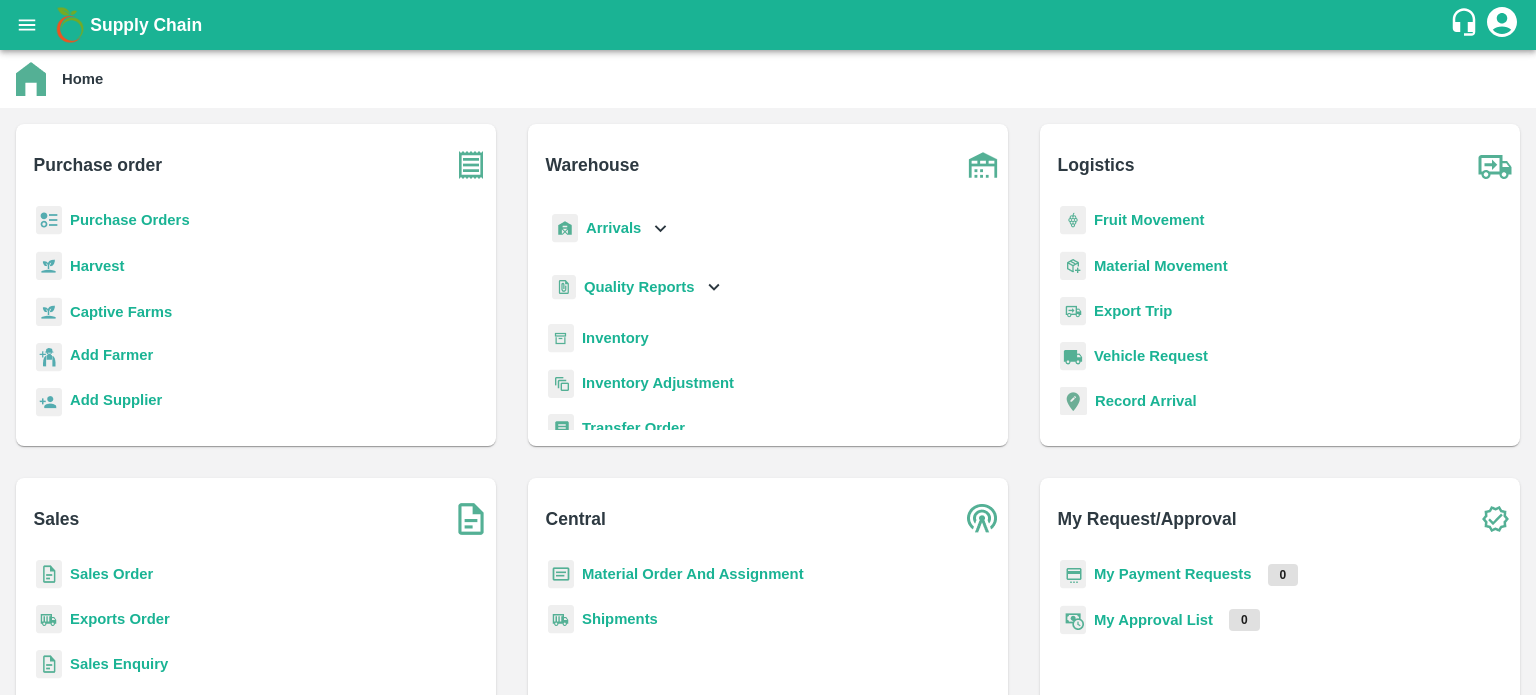 scroll, scrollTop: 0, scrollLeft: 0, axis: both 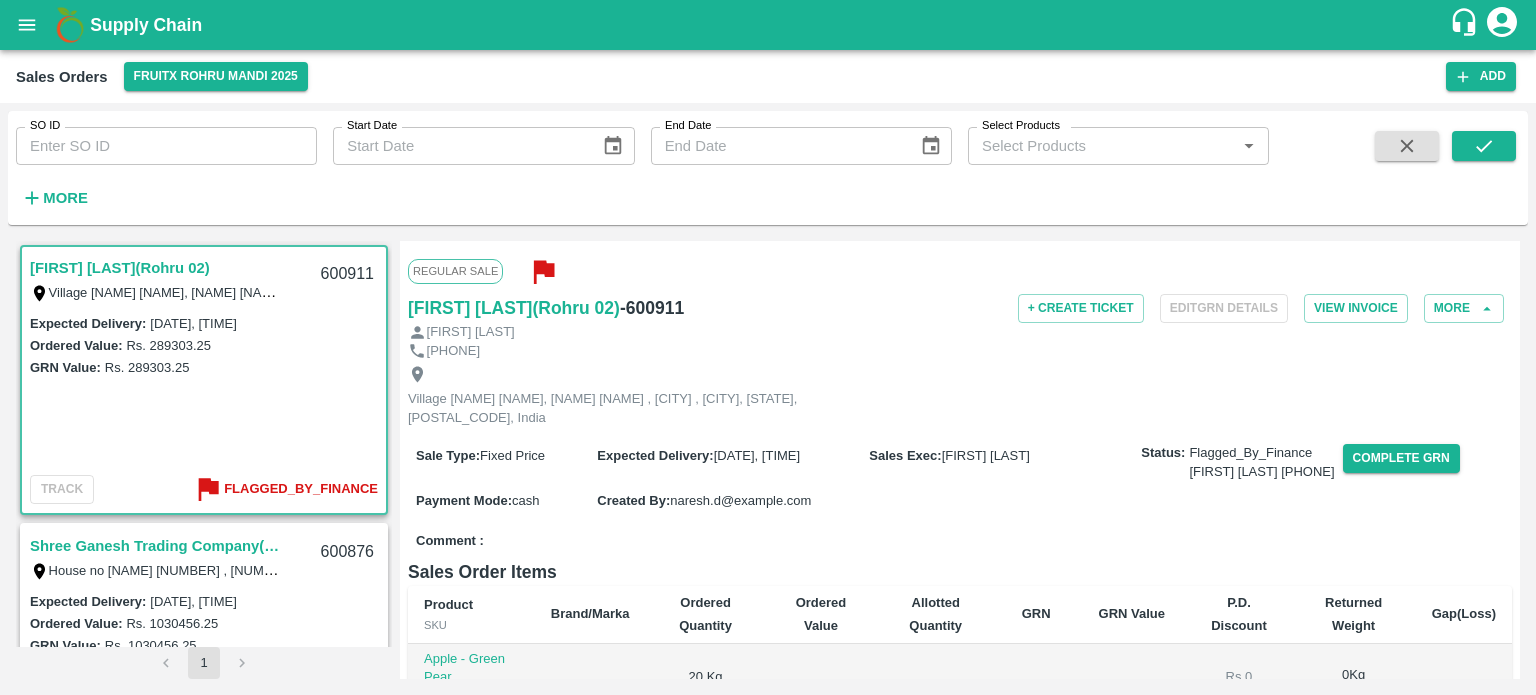 click on "SO ID" at bounding box center [166, 146] 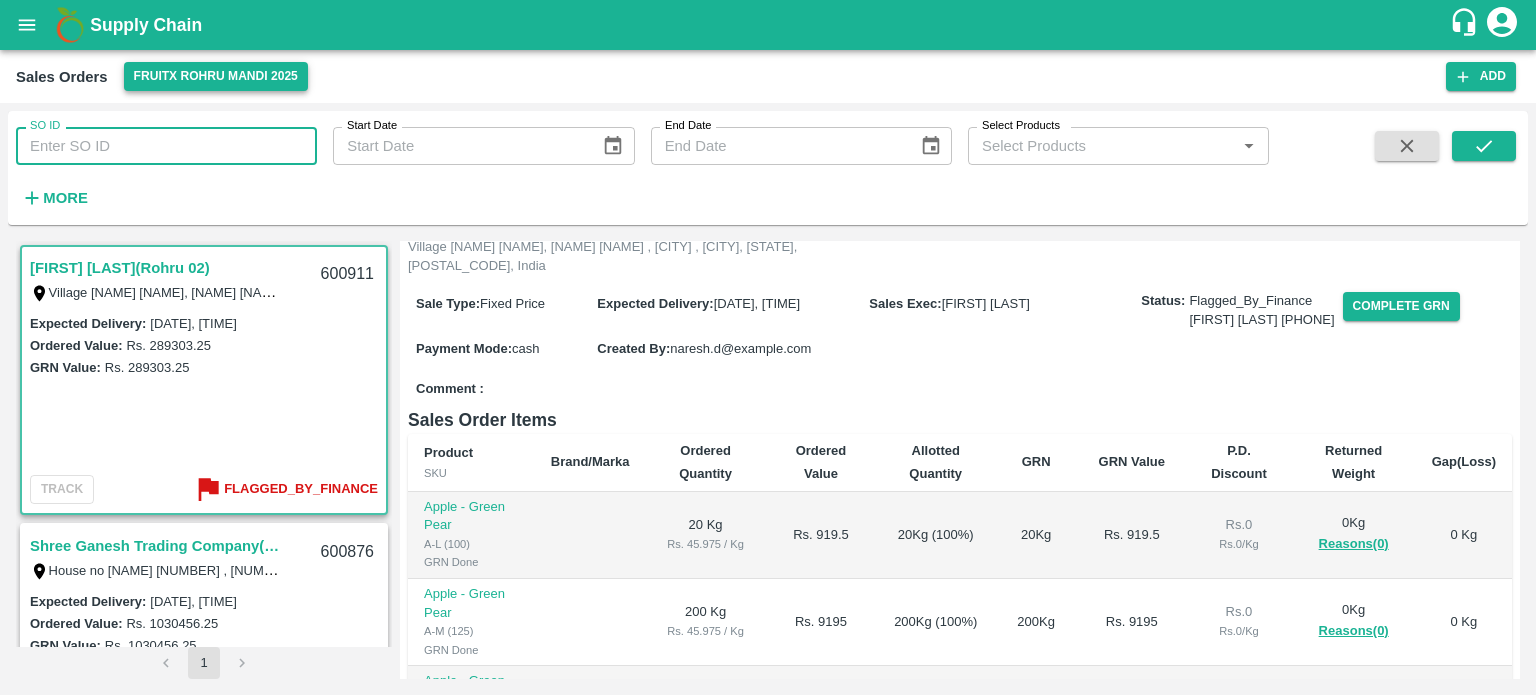 scroll, scrollTop: 0, scrollLeft: 0, axis: both 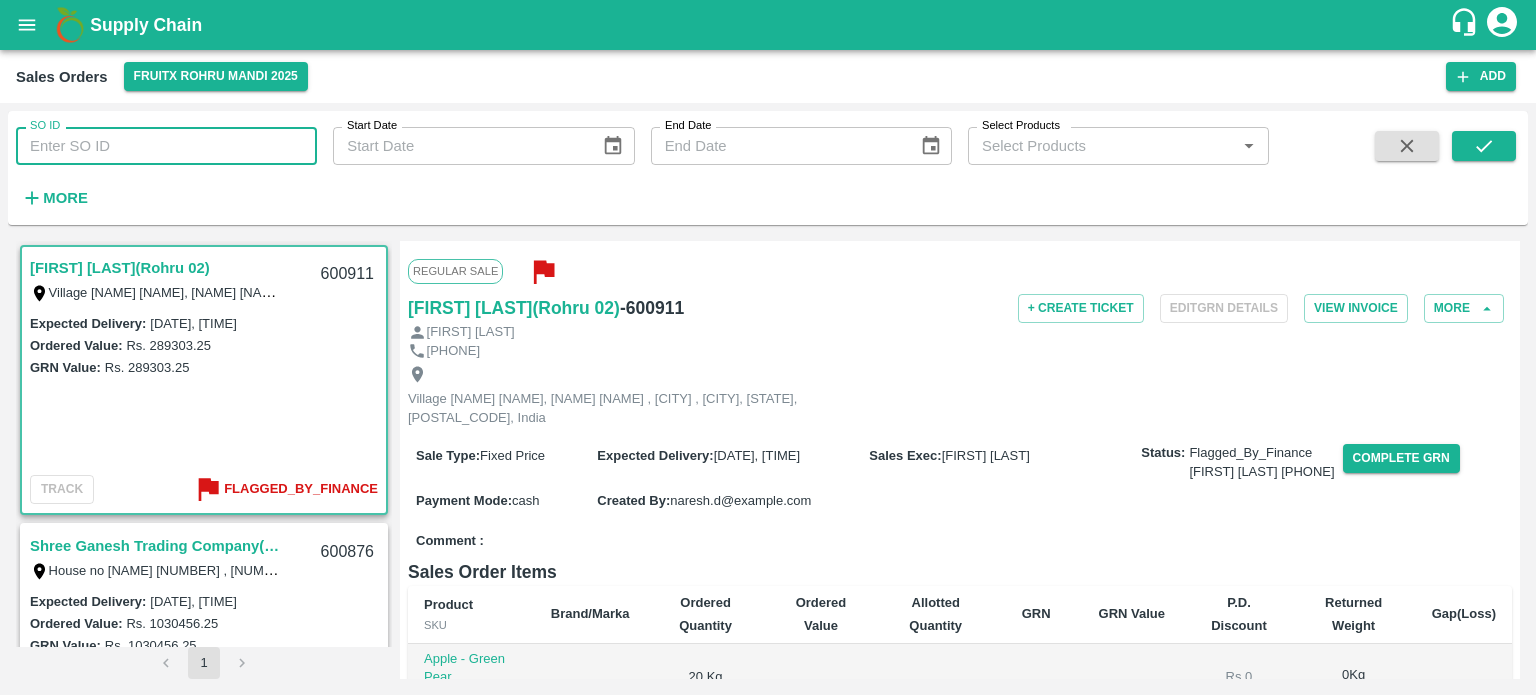 click on "SO ID" at bounding box center [166, 146] 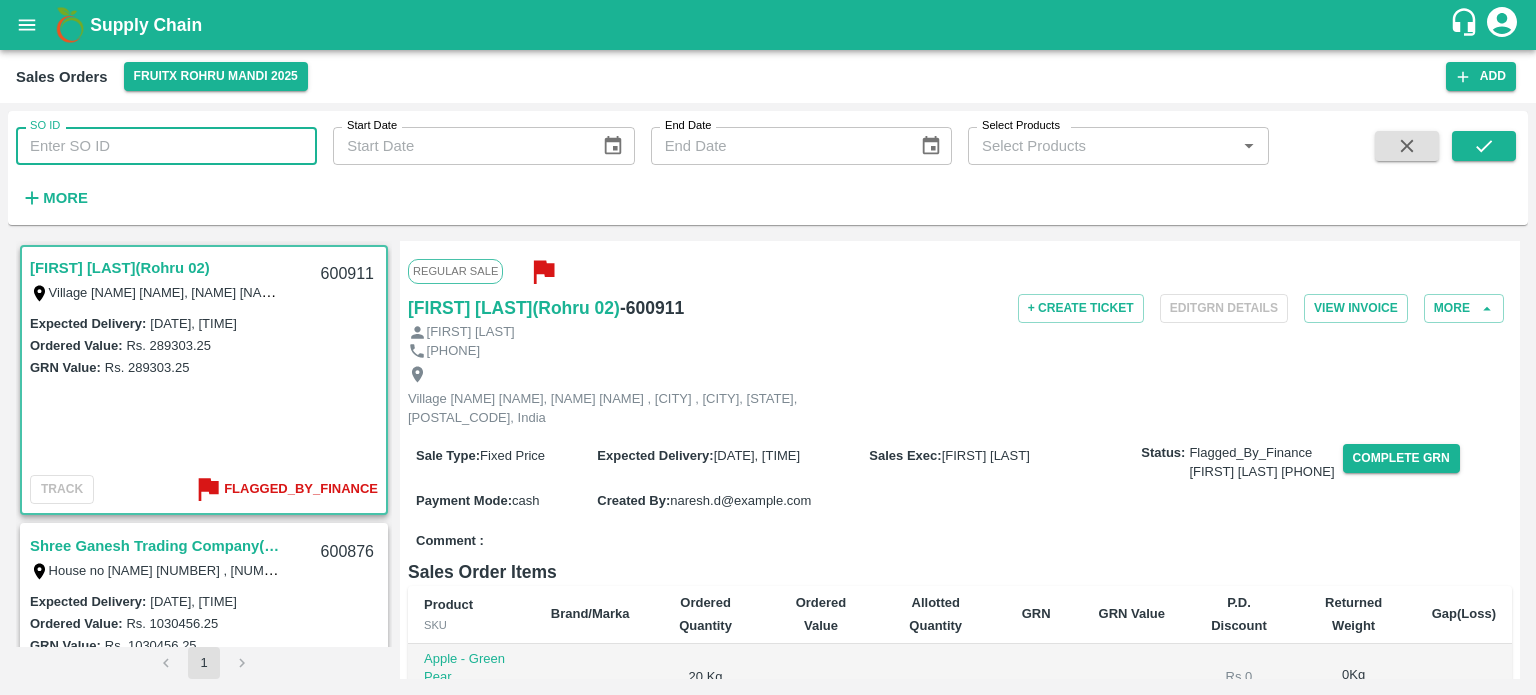 click on "SO ID" at bounding box center (166, 146) 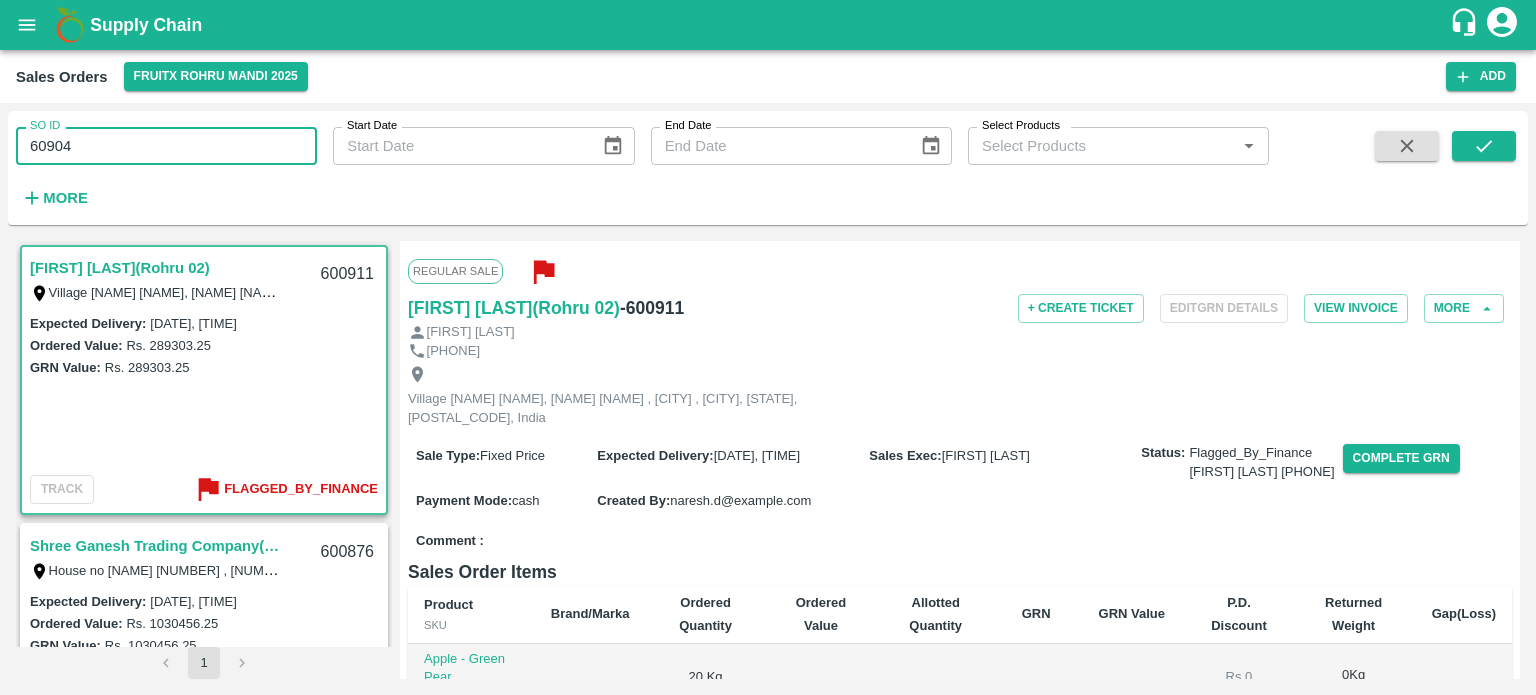 click on "60904" at bounding box center [166, 146] 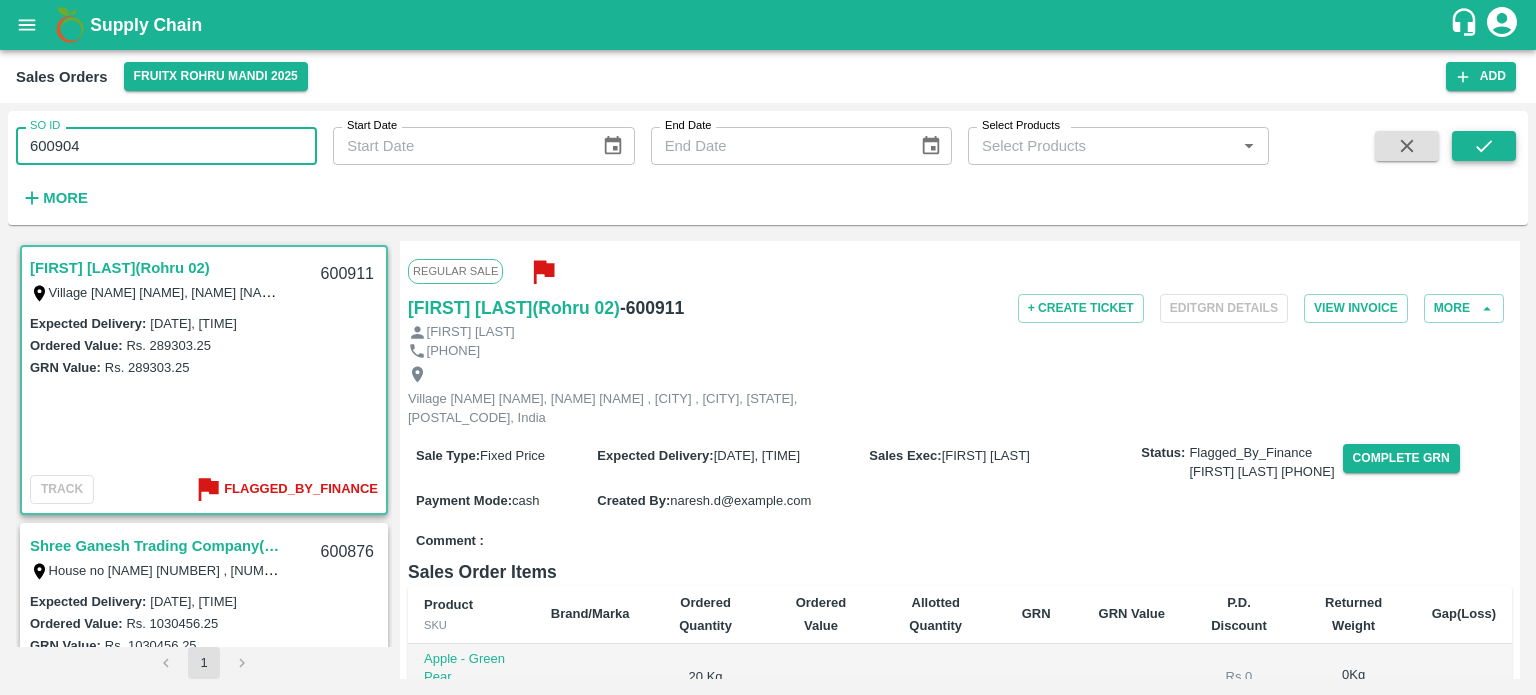 type on "600904" 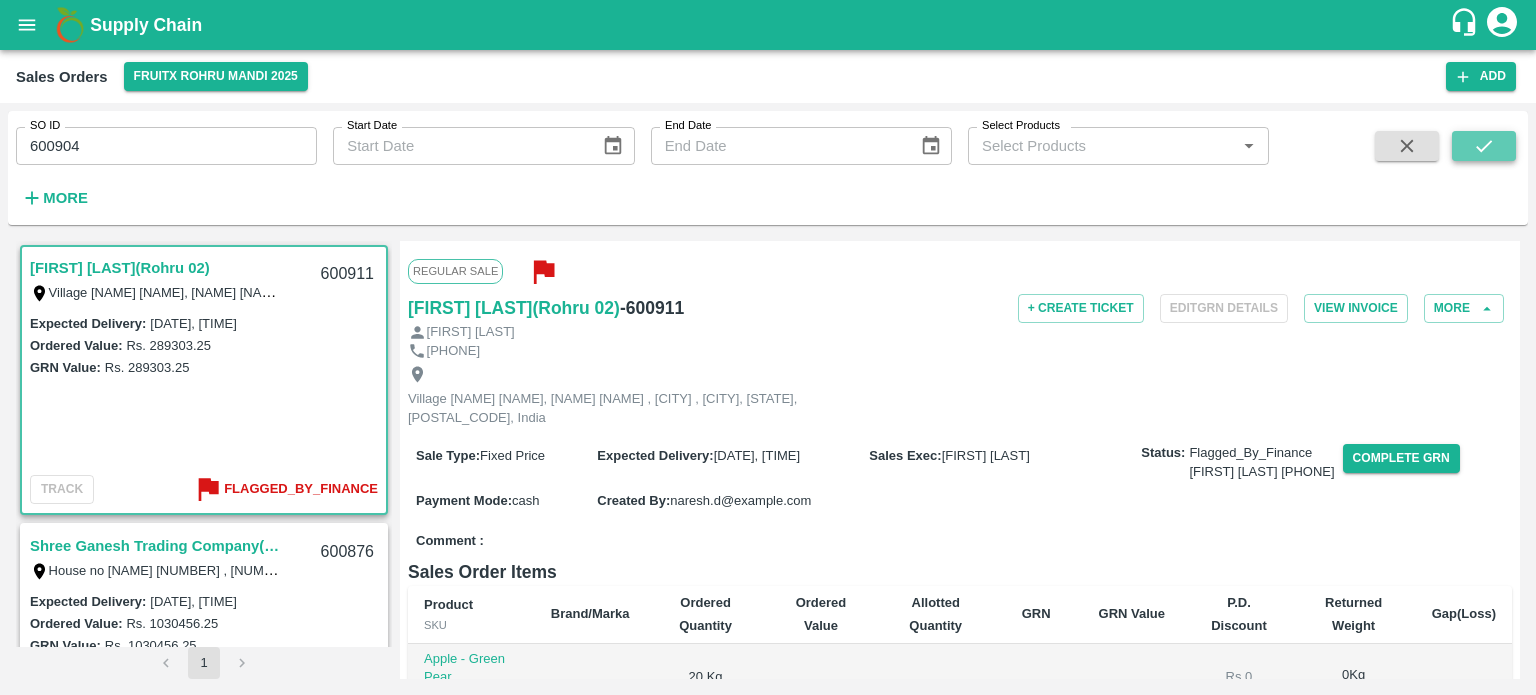 click 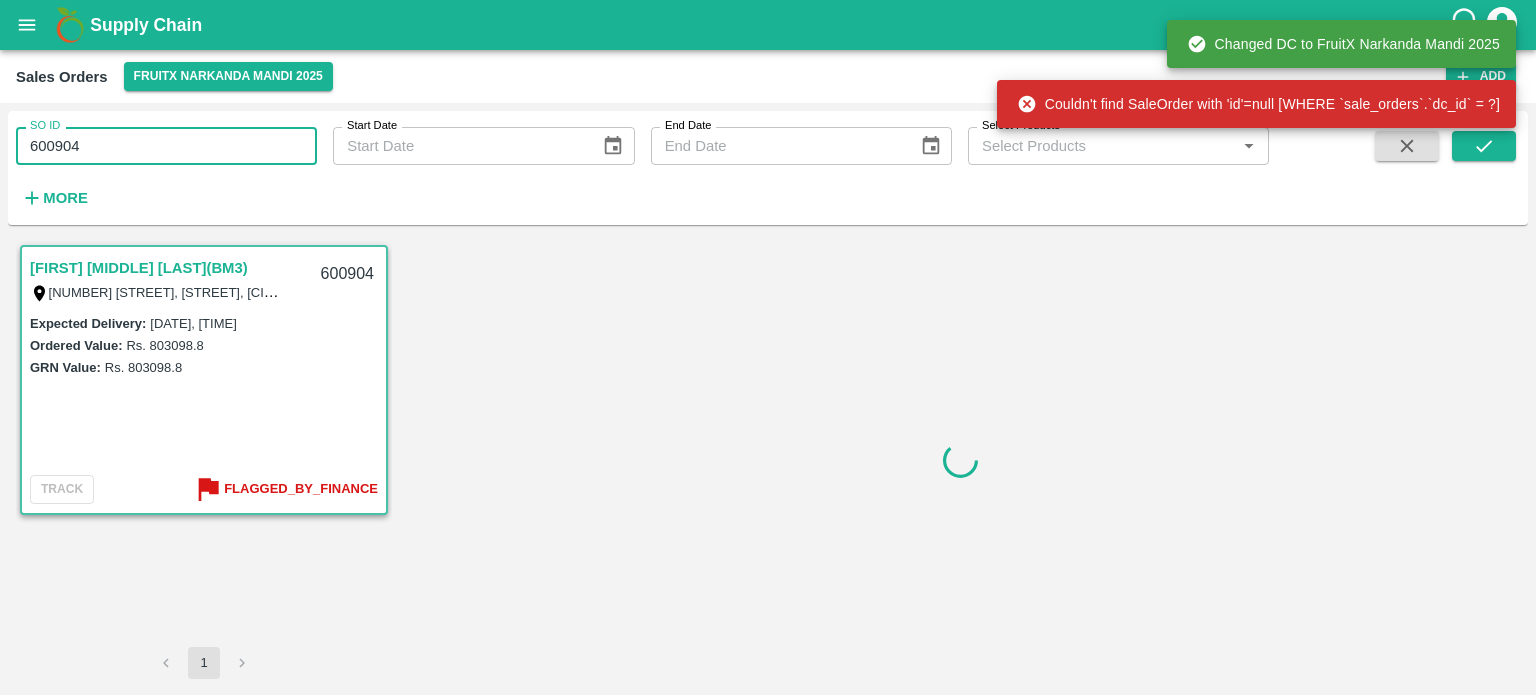 drag, startPoint x: 72, startPoint y: 149, endPoint x: 187, endPoint y: 163, distance: 115.84904 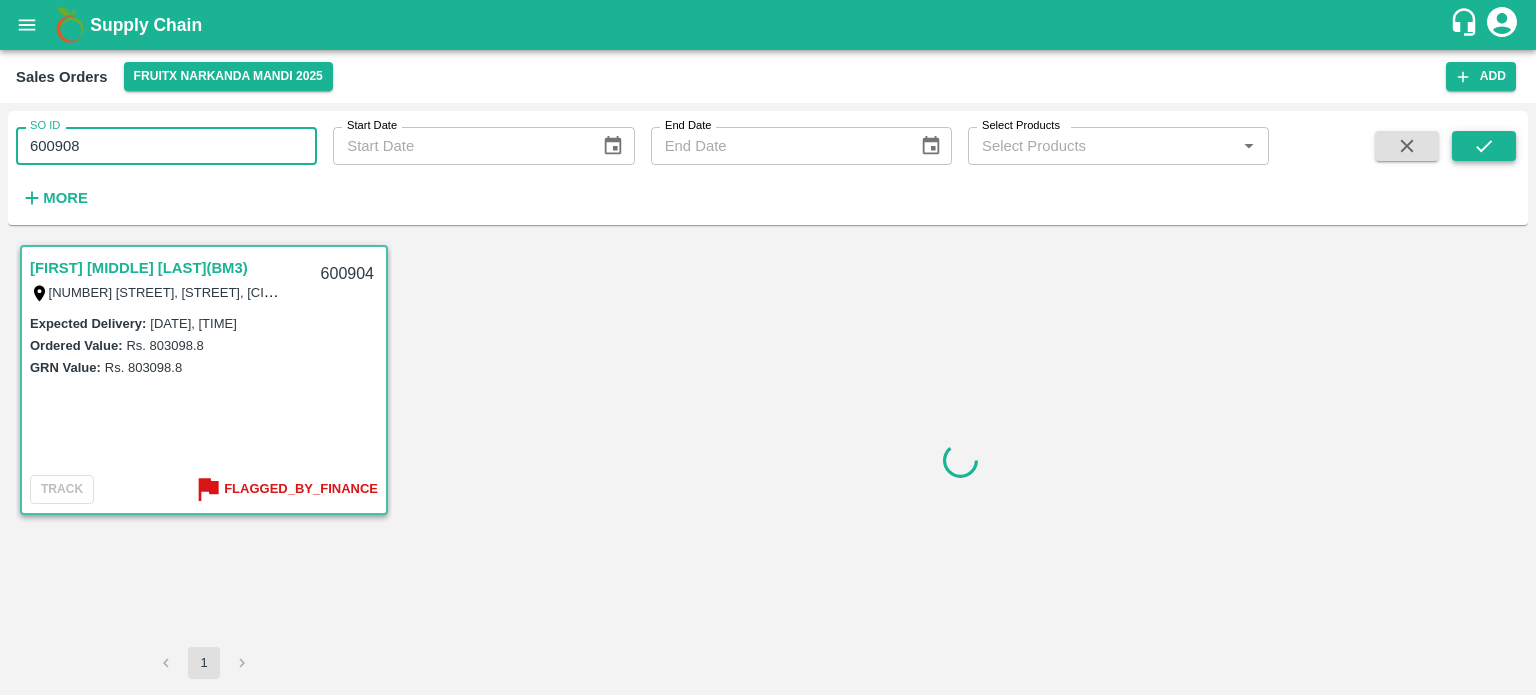 type on "600908" 